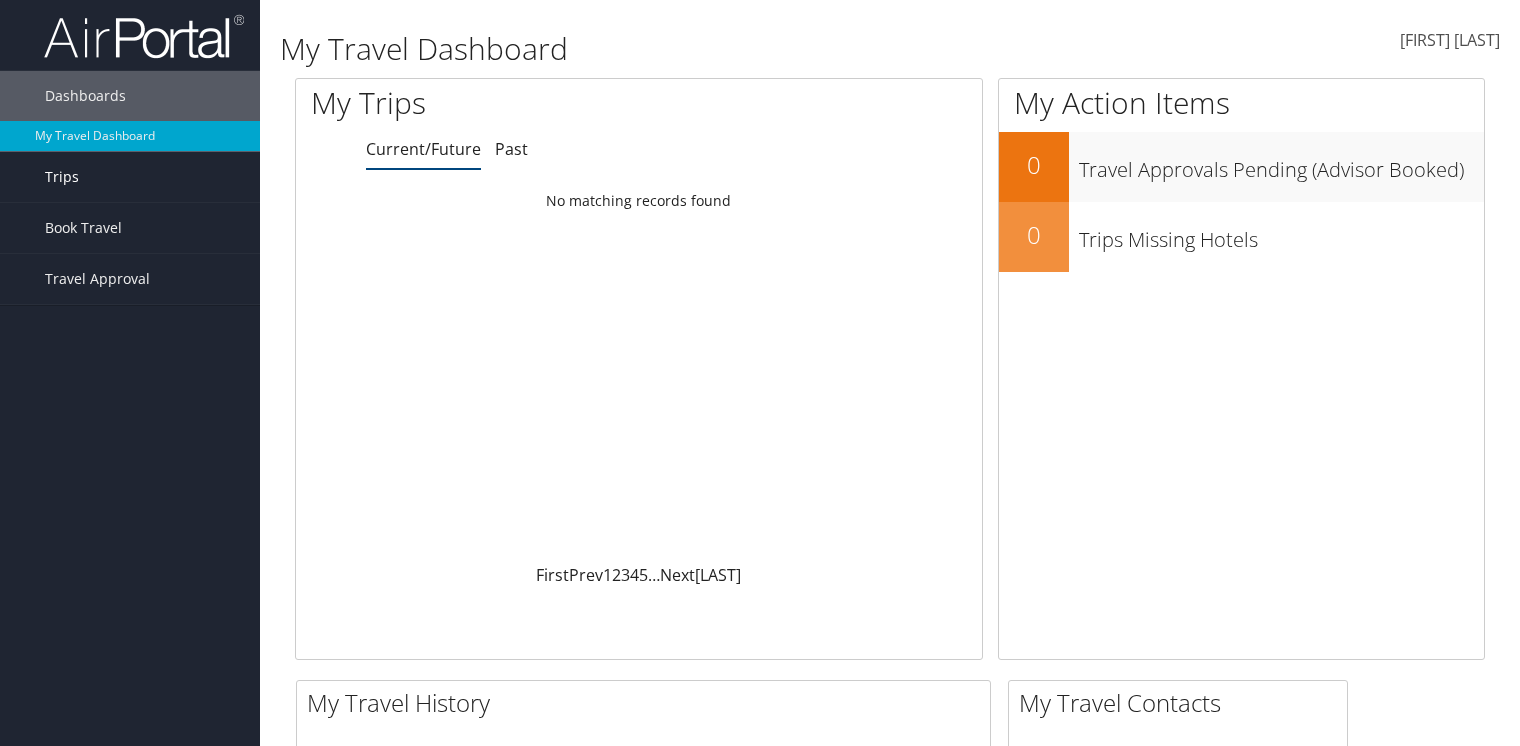 scroll, scrollTop: 0, scrollLeft: 0, axis: both 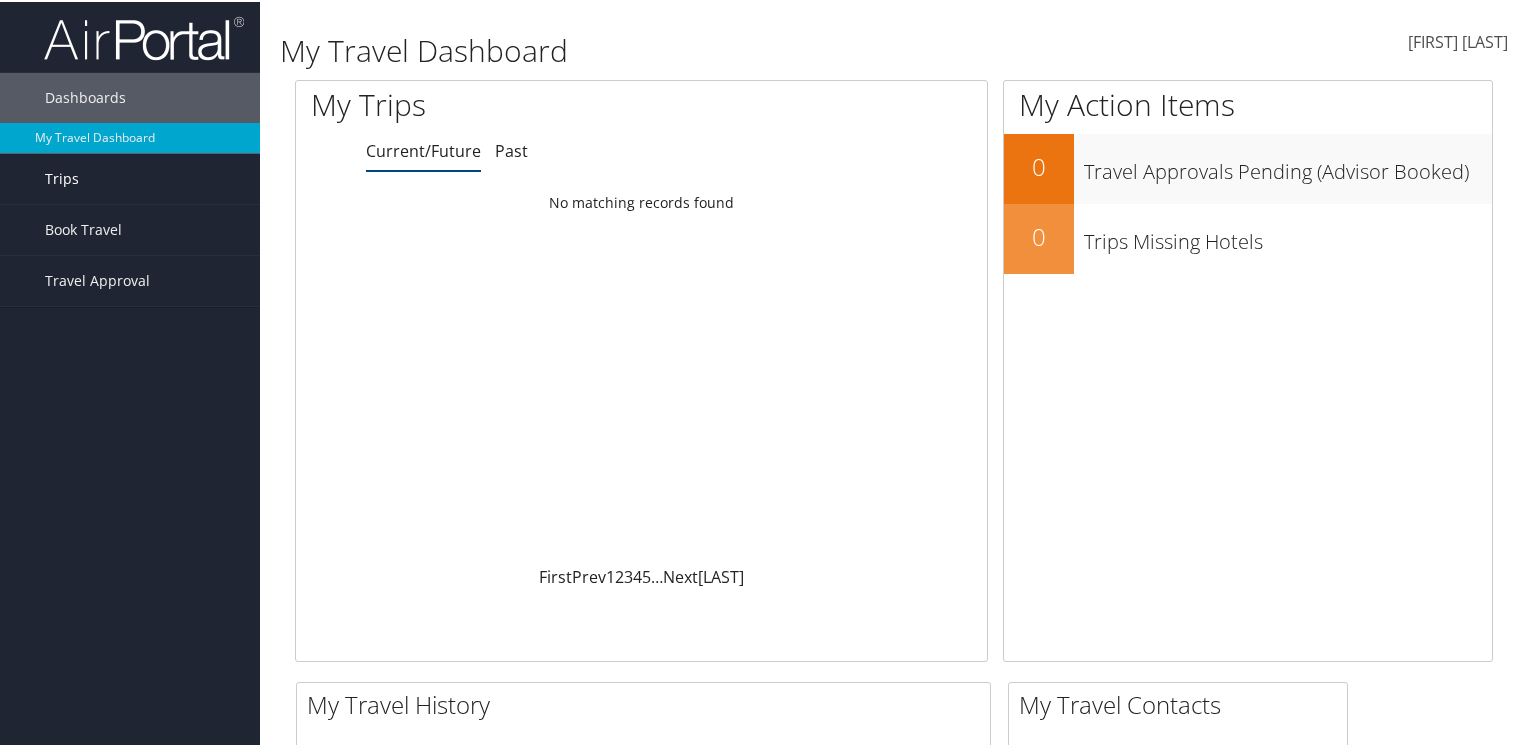 click on "Trips" at bounding box center (62, 177) 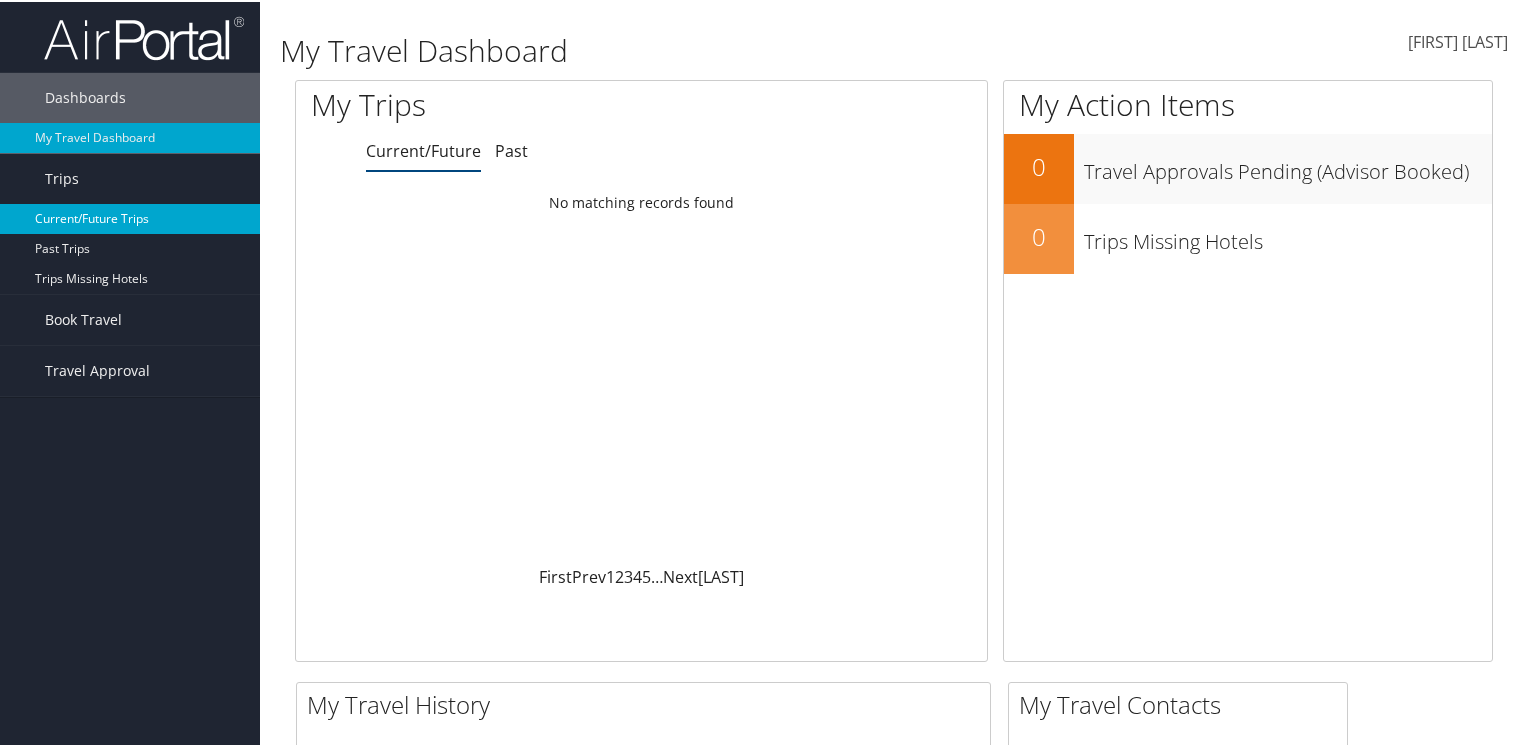 click on "Current/Future Trips" at bounding box center (130, 217) 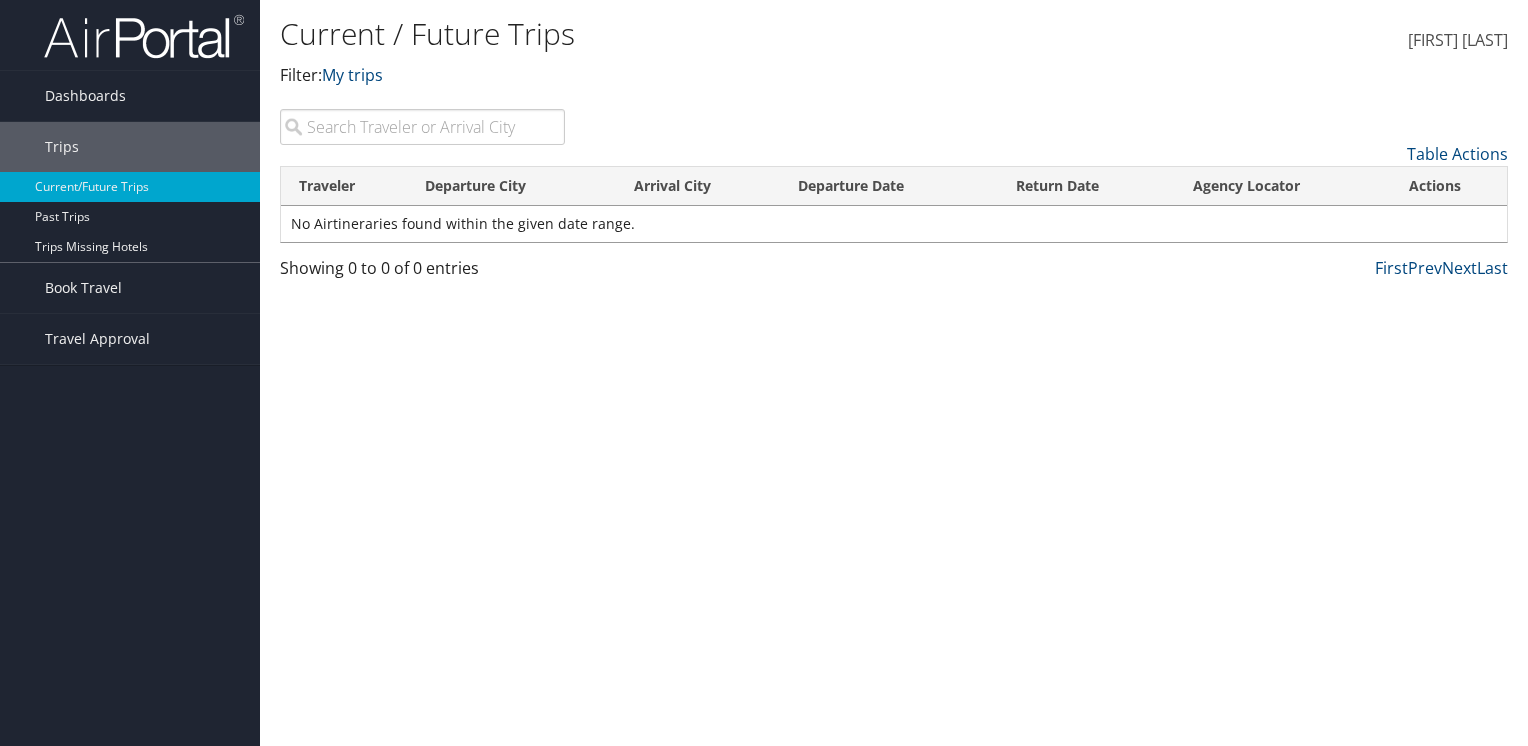 scroll, scrollTop: 0, scrollLeft: 0, axis: both 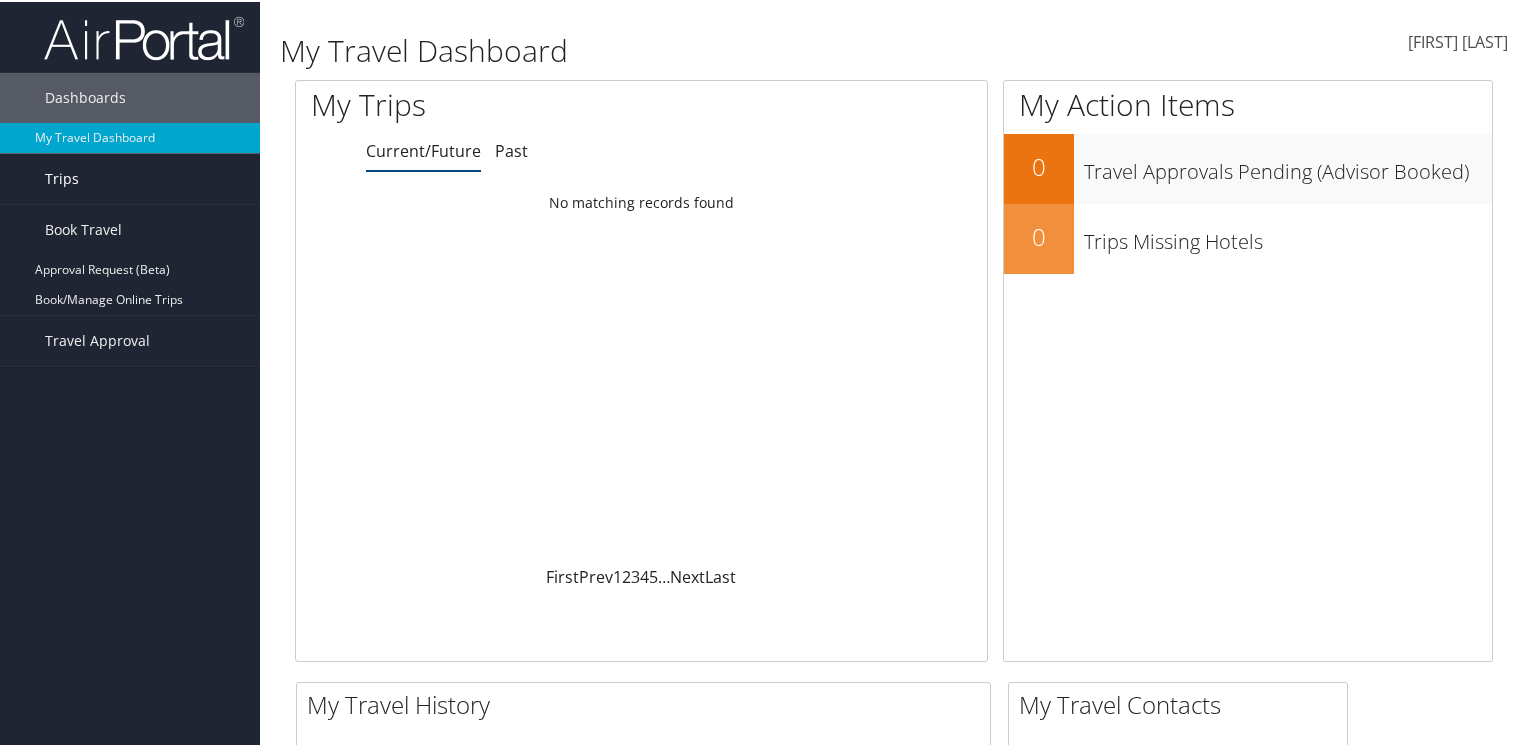click on "Trips" at bounding box center [62, 177] 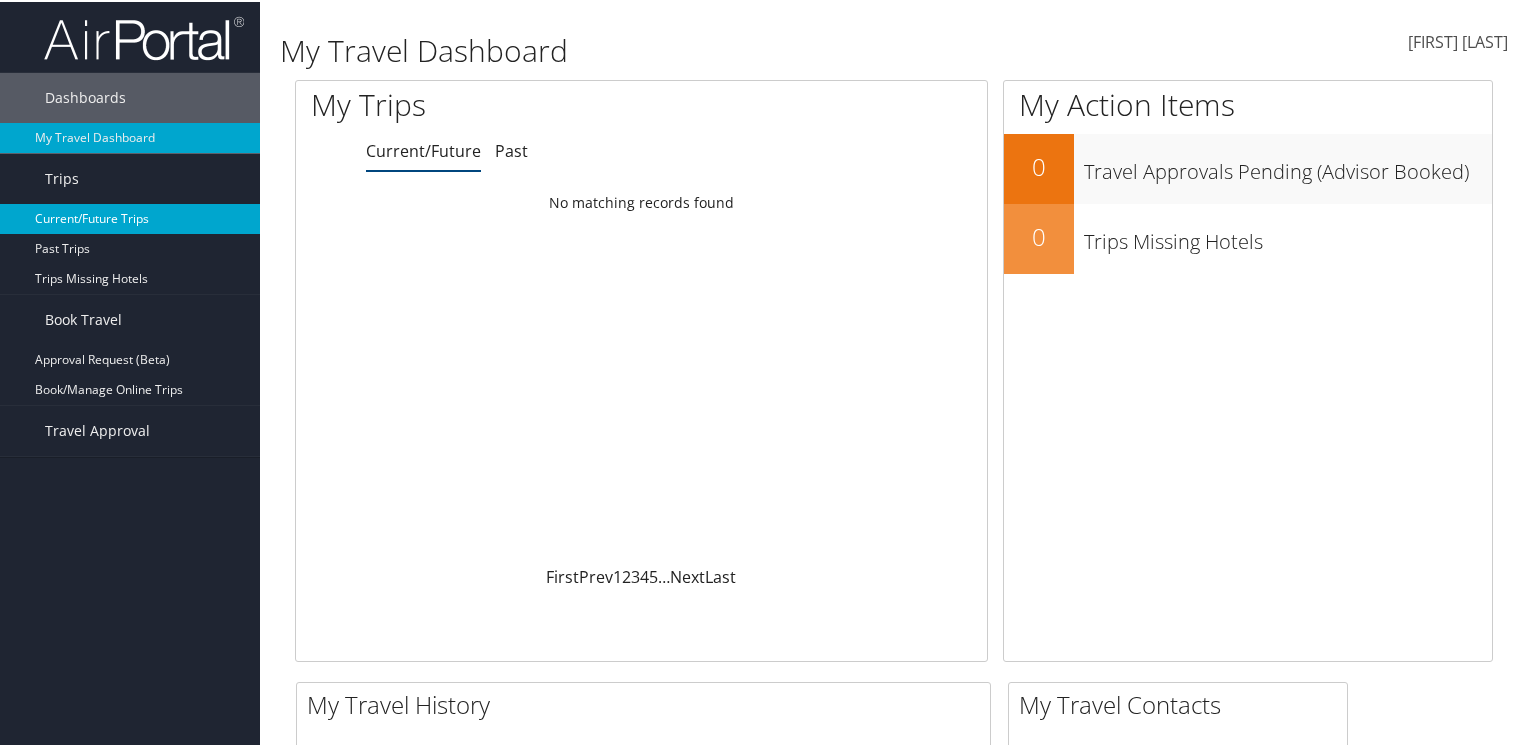 click on "Current/Future Trips" at bounding box center (130, 217) 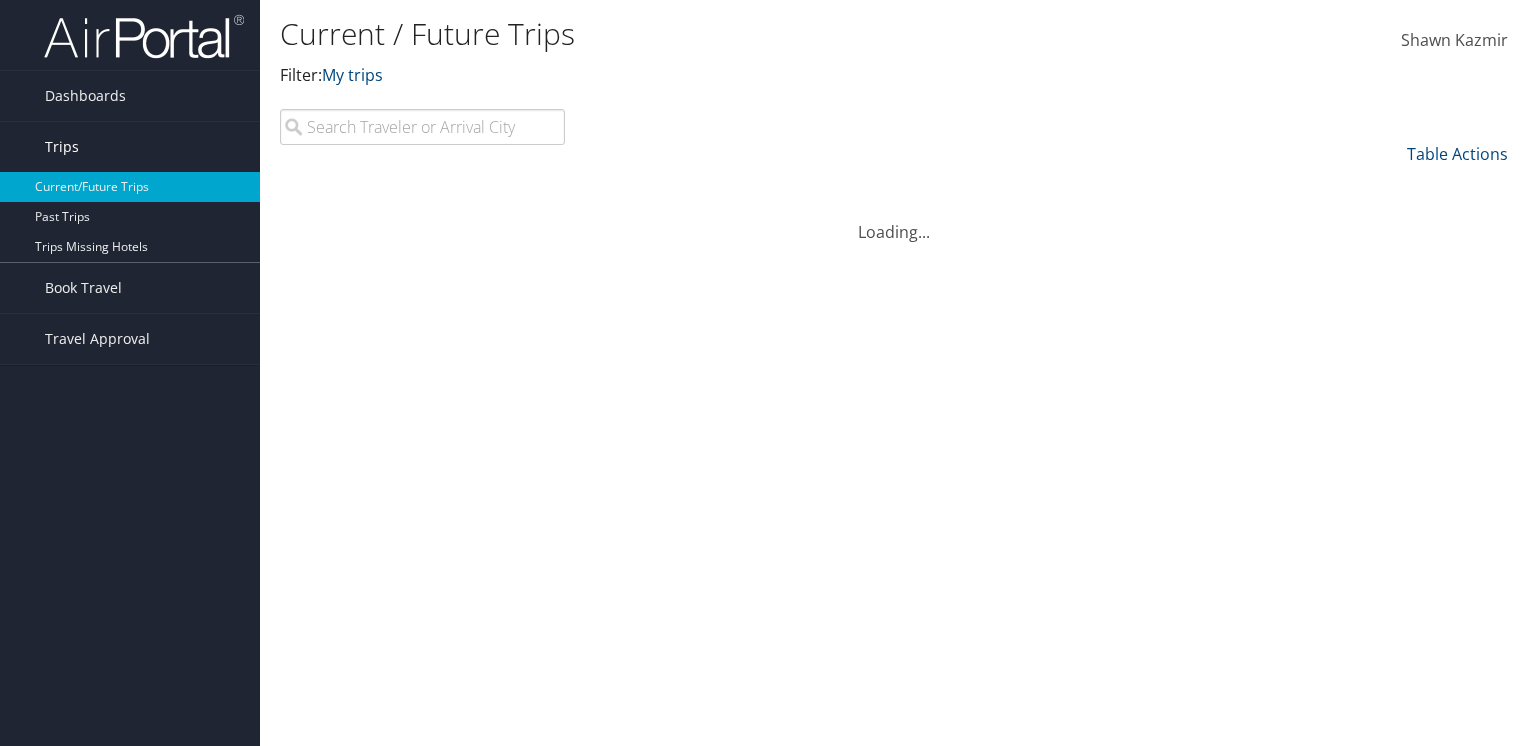scroll, scrollTop: 0, scrollLeft: 0, axis: both 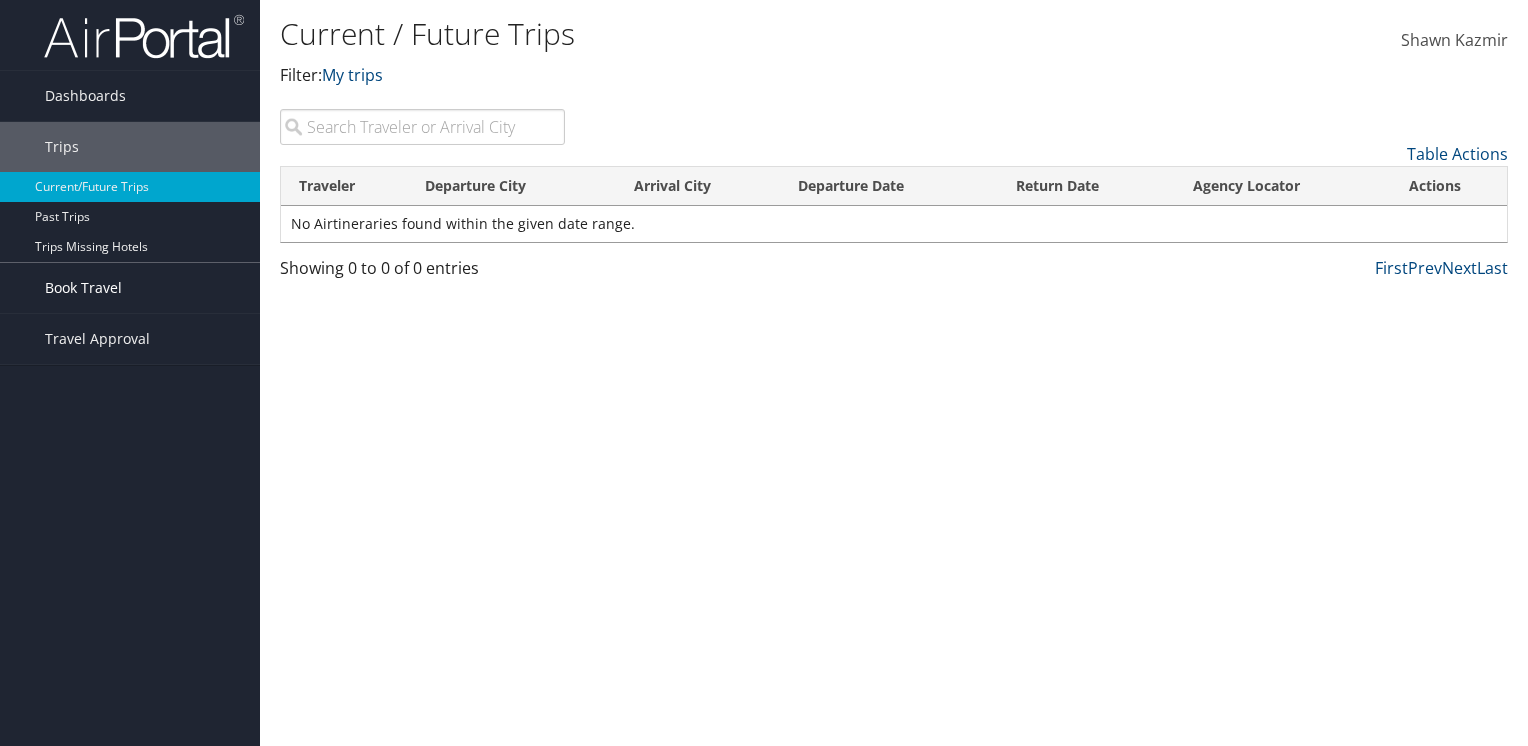 click on "Book Travel" at bounding box center (83, 288) 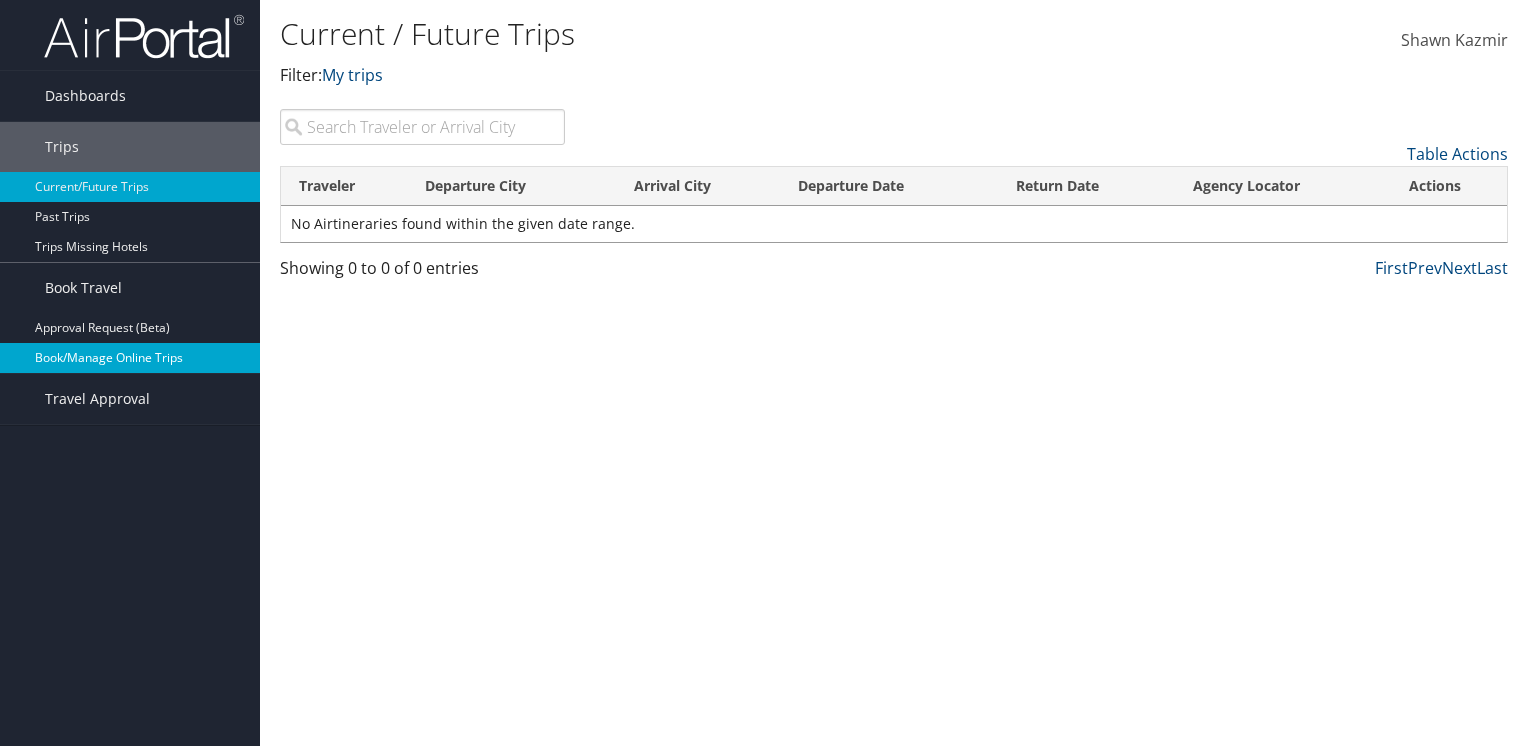 click on "Book/Manage Online Trips" at bounding box center [130, 358] 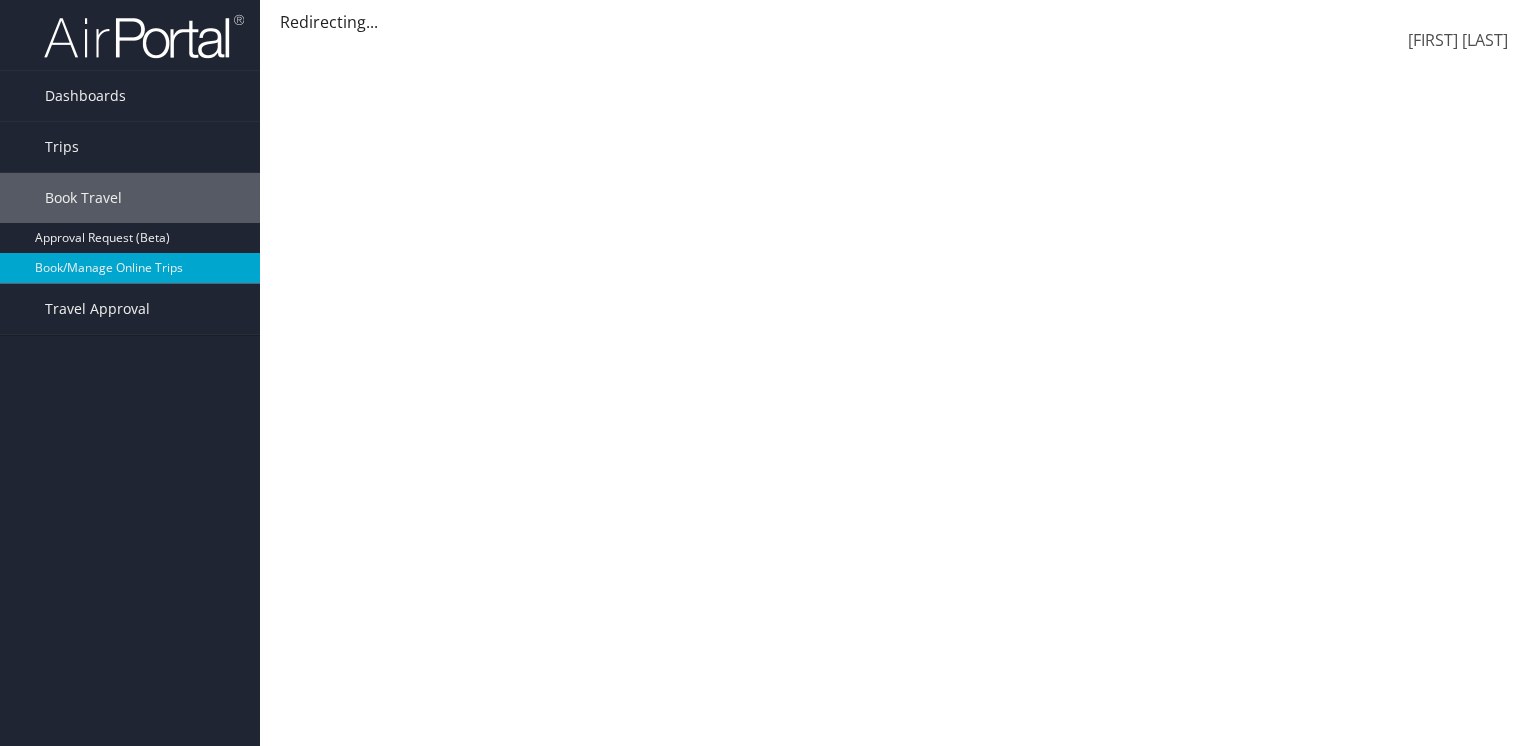 scroll, scrollTop: 0, scrollLeft: 0, axis: both 